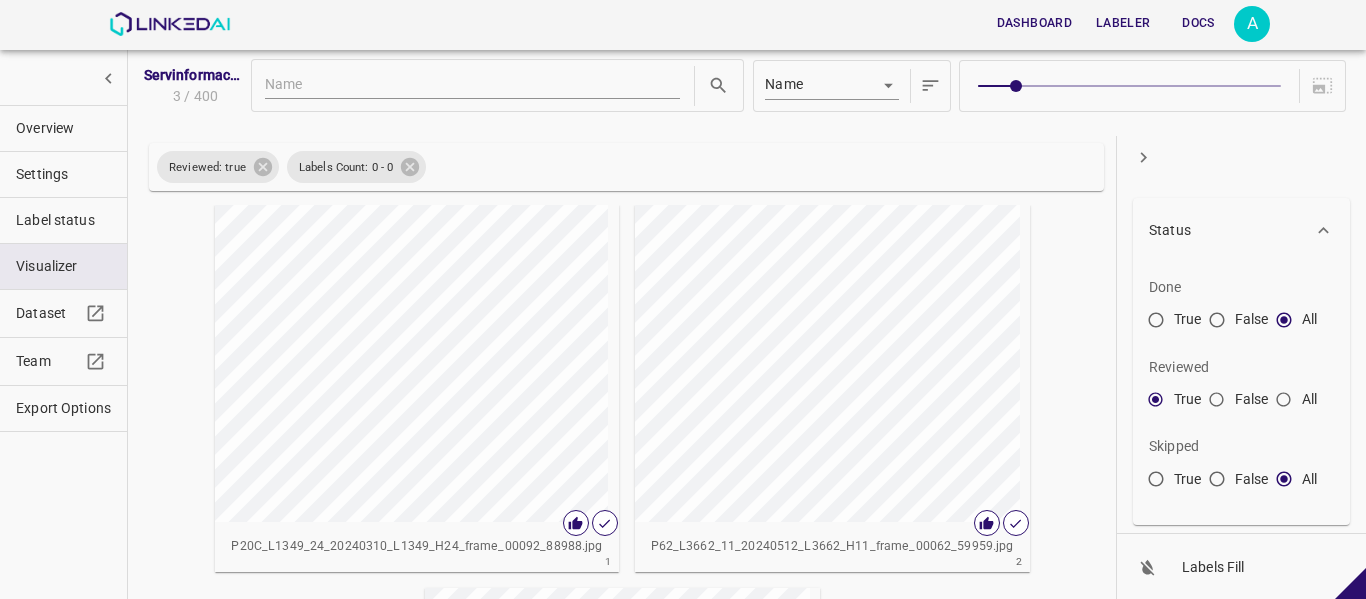 scroll, scrollTop: 0, scrollLeft: 0, axis: both 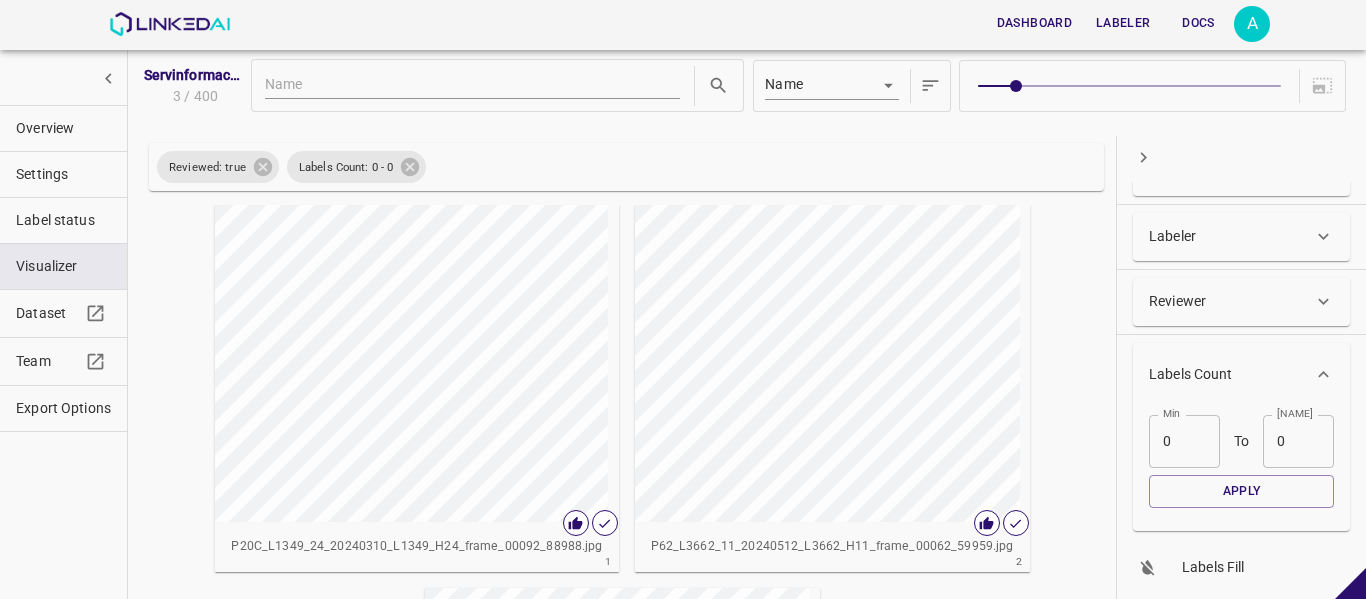 click on "Overview" at bounding box center [63, 128] 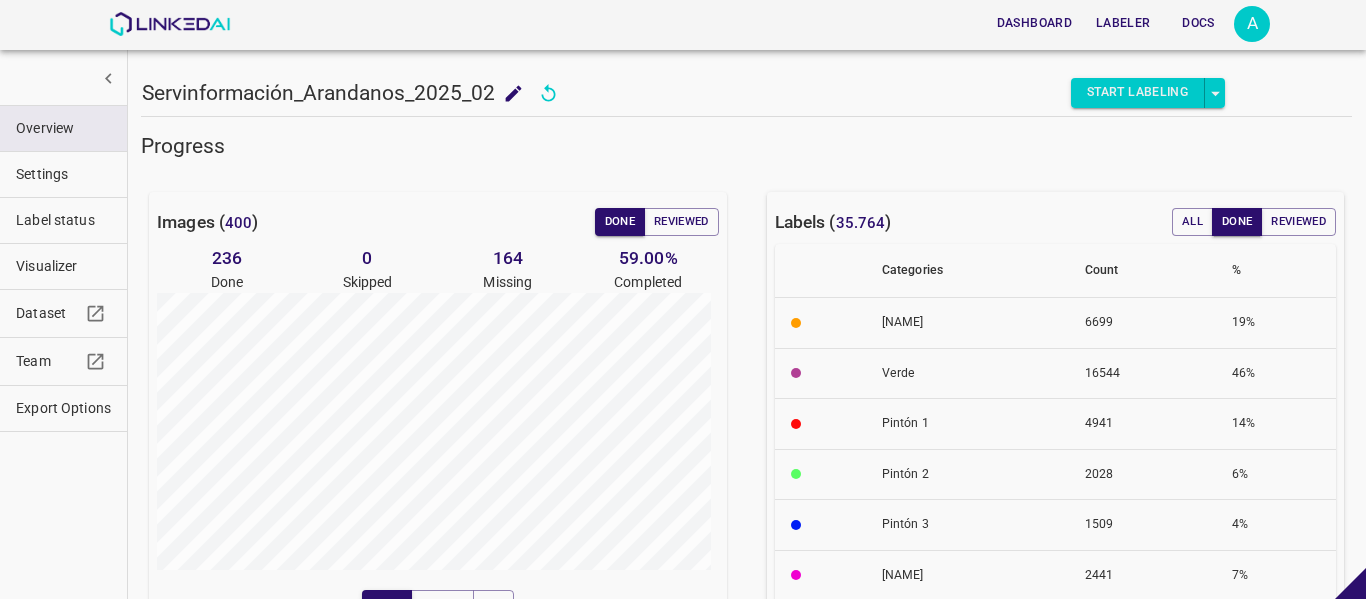 click on "Export Options" at bounding box center (63, 408) 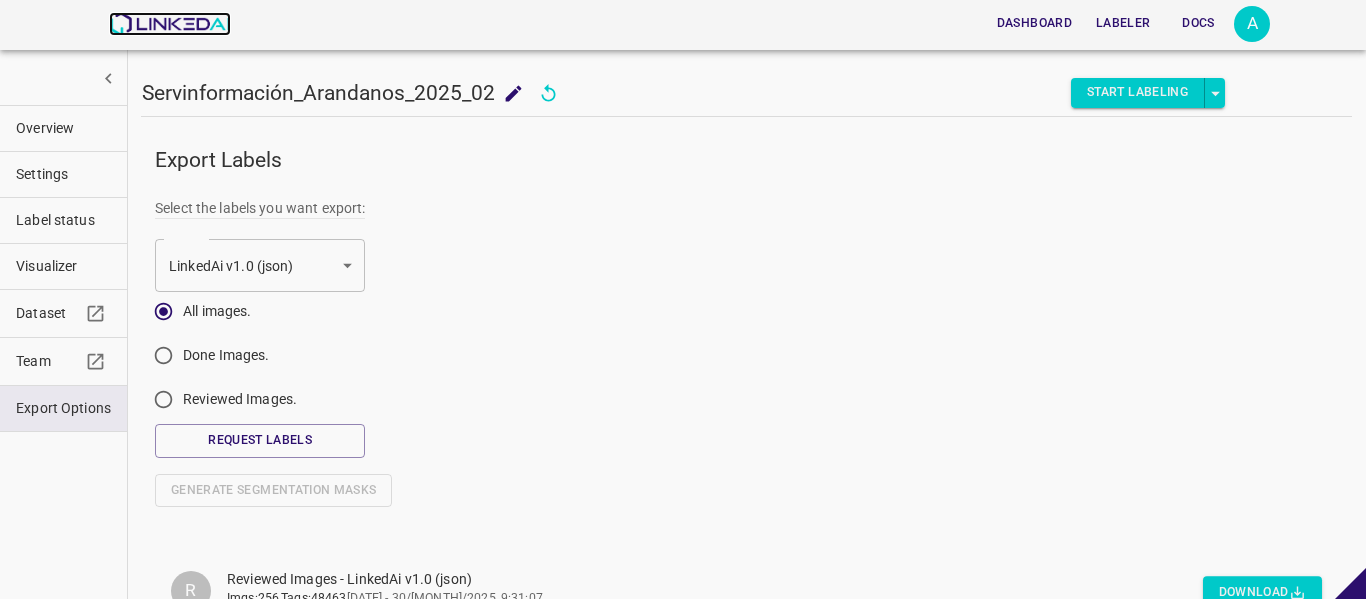click at bounding box center (169, 24) 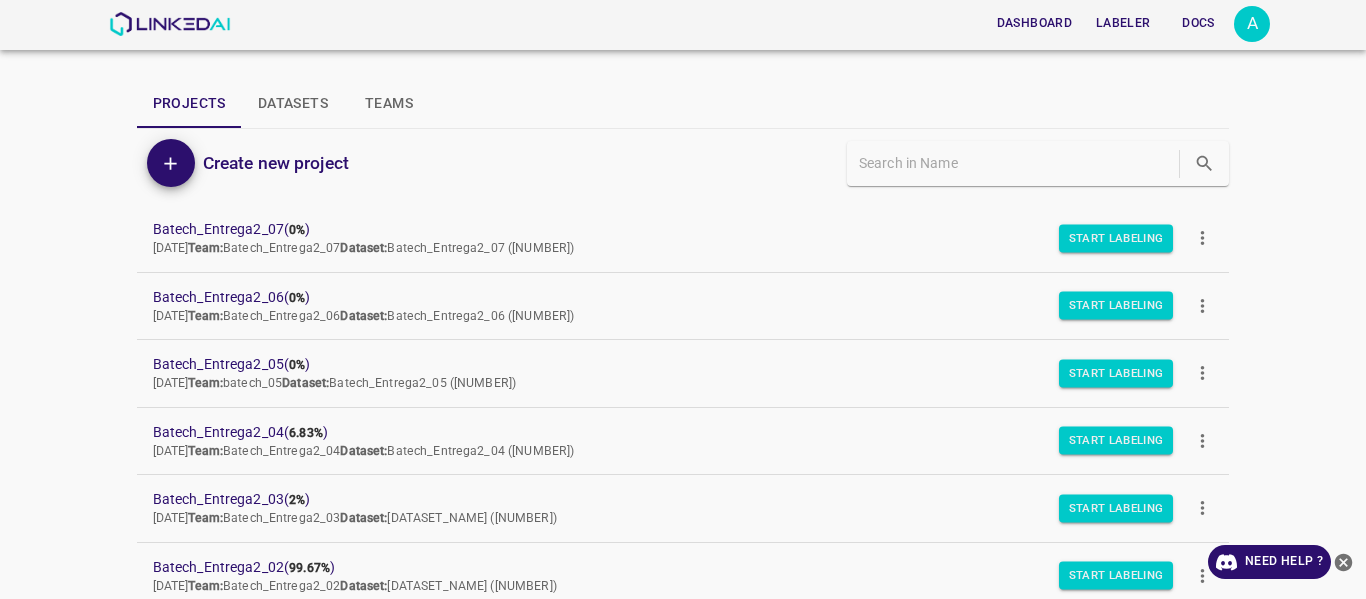 scroll, scrollTop: 0, scrollLeft: 0, axis: both 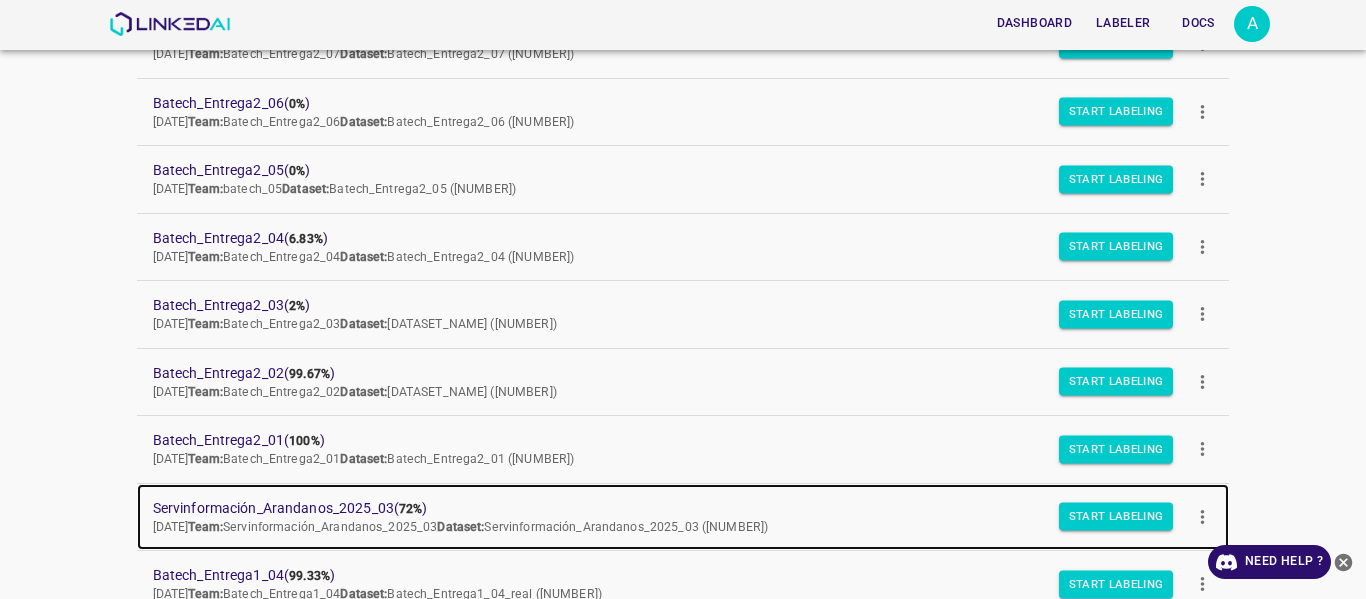 click on "Servinformación_Arandanos_2025_03  ( 72% )" at bounding box center [667, 508] 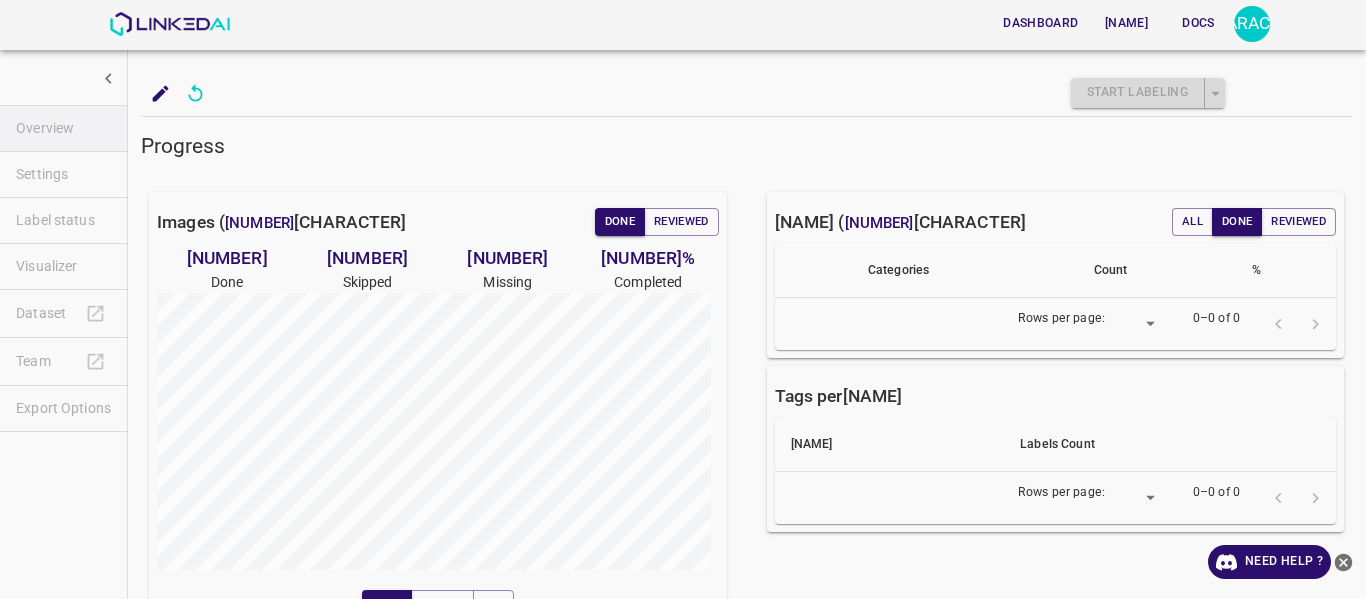 scroll, scrollTop: 0, scrollLeft: 0, axis: both 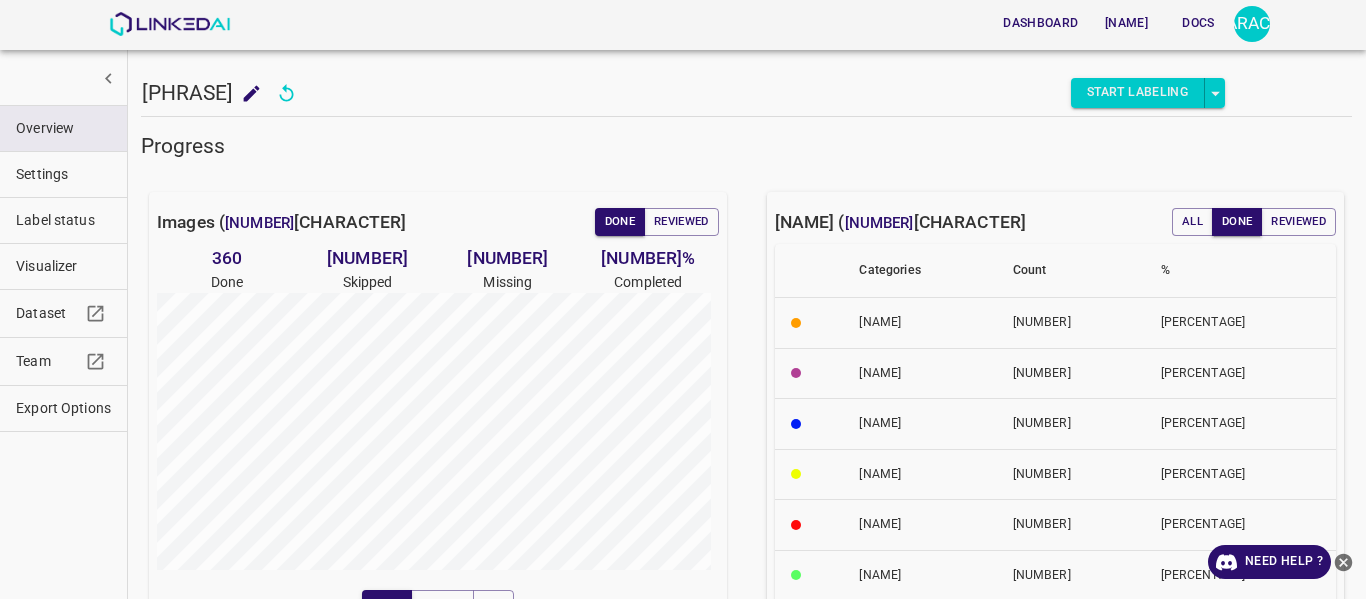 click on "Label status" at bounding box center (63, 128) 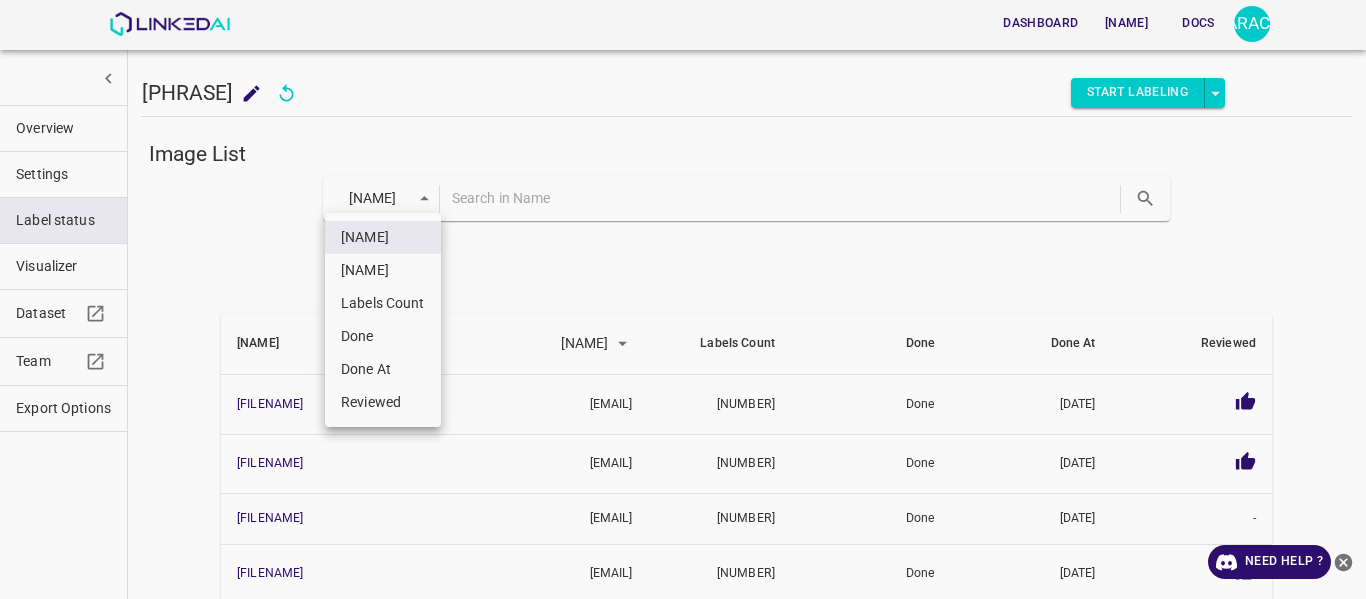 click on "[FILENAME] [EMAIL] [NUMBER] [DATE] [FILENAME] [EMAIL] [NUMBER] [DATE] [FILENAME] [EMAIL] [NUMBER] [DATE] [FILENAME] [EMAIL] [NUMBER] [DATE] [FILENAME] [EMAIL] [NUMBER] [DATE] [FILENAME] [EMAIL] [NUMBER] [DATE] [FILENAME] [EMAIL] [NUMBER] [DATE] [FILENAME] [EMAIL] [NUMBER] [DATE]" at bounding box center (683, 299) 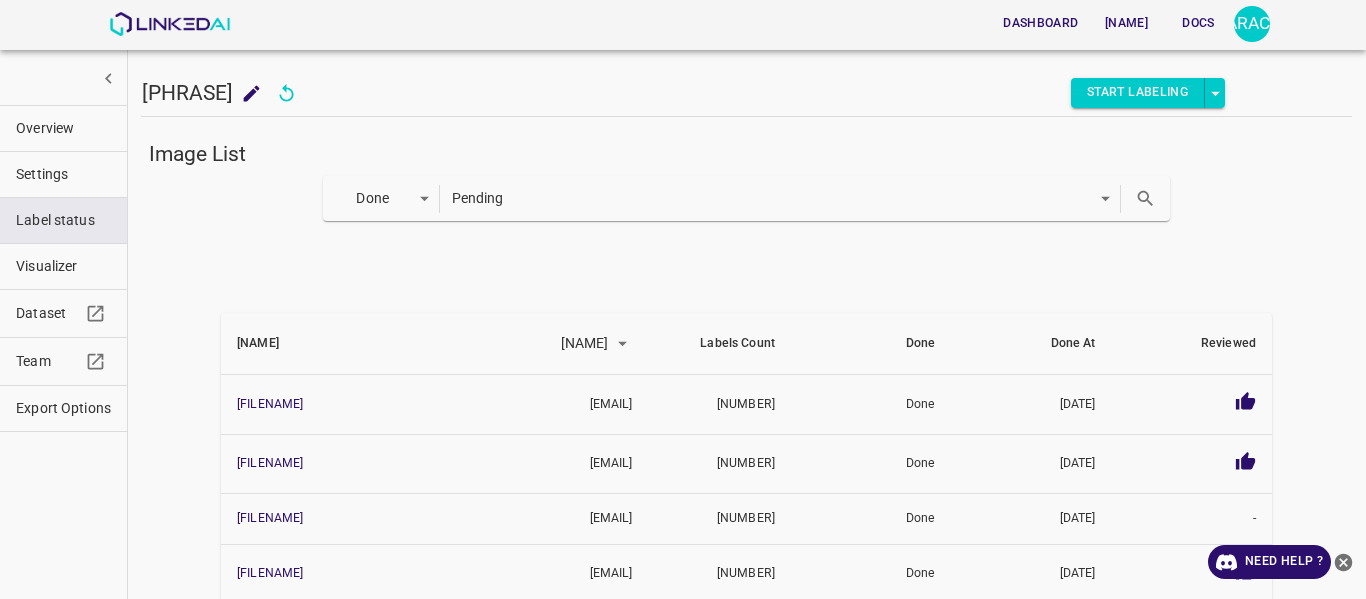 click at bounding box center (1145, 198) 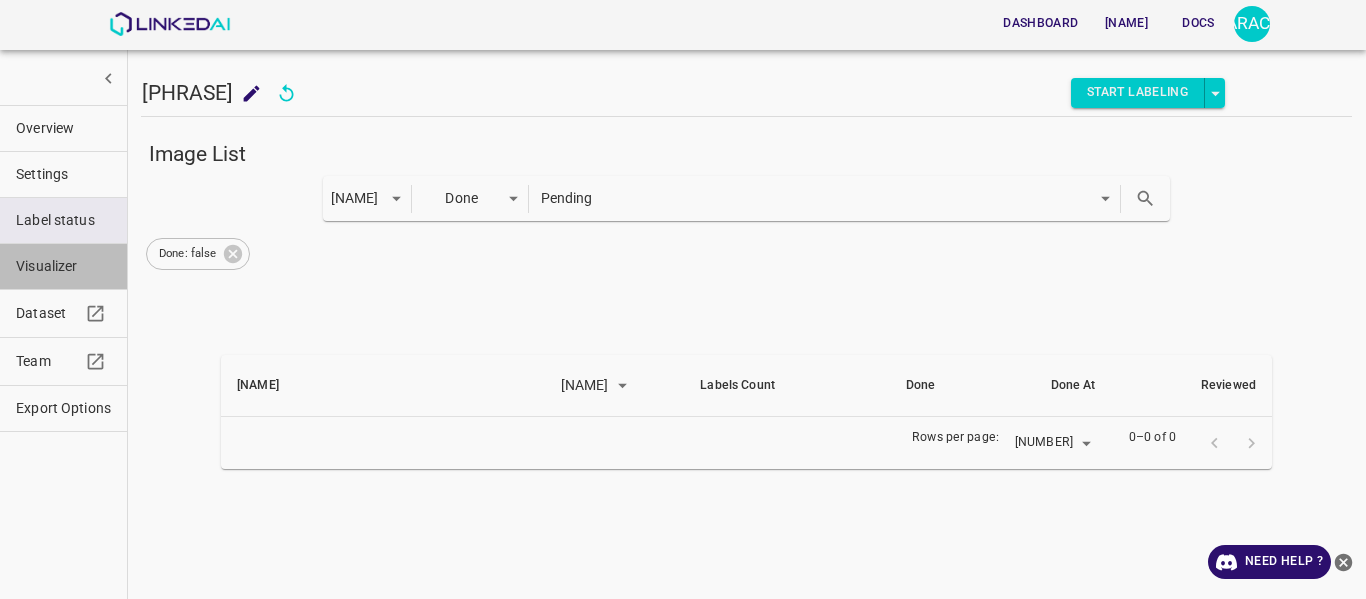 click on "Visualizer" at bounding box center [63, 128] 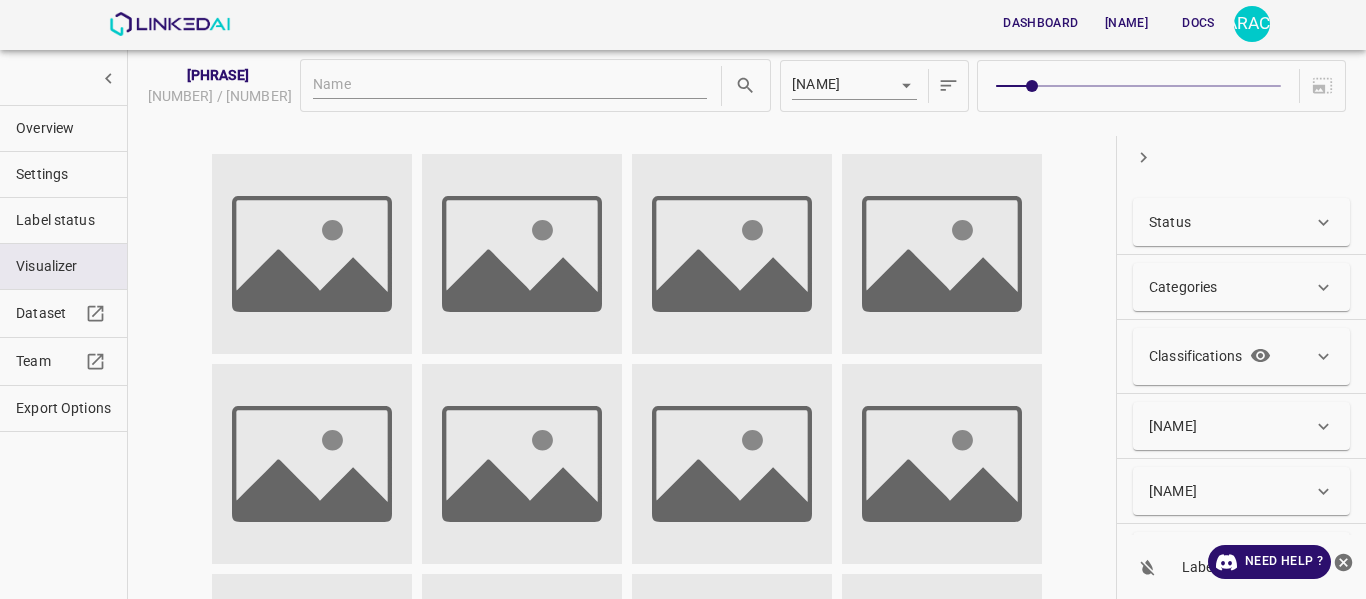 click on "Status" at bounding box center [1170, 222] 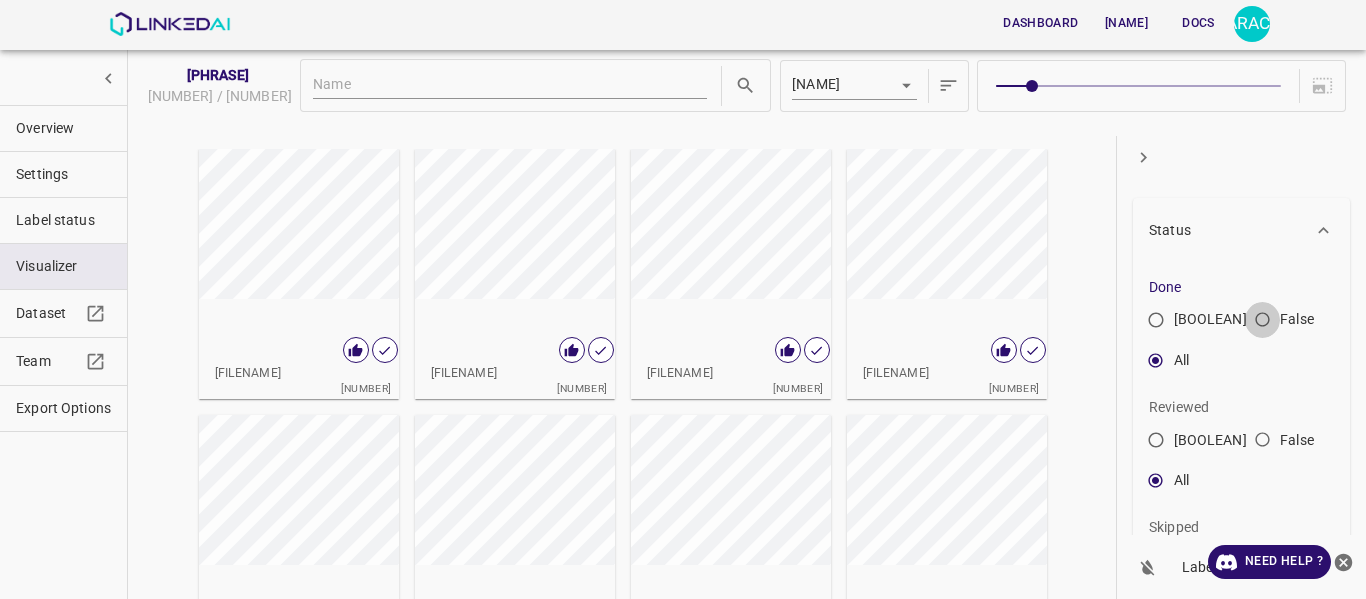 click on "False" at bounding box center (1156, 324) 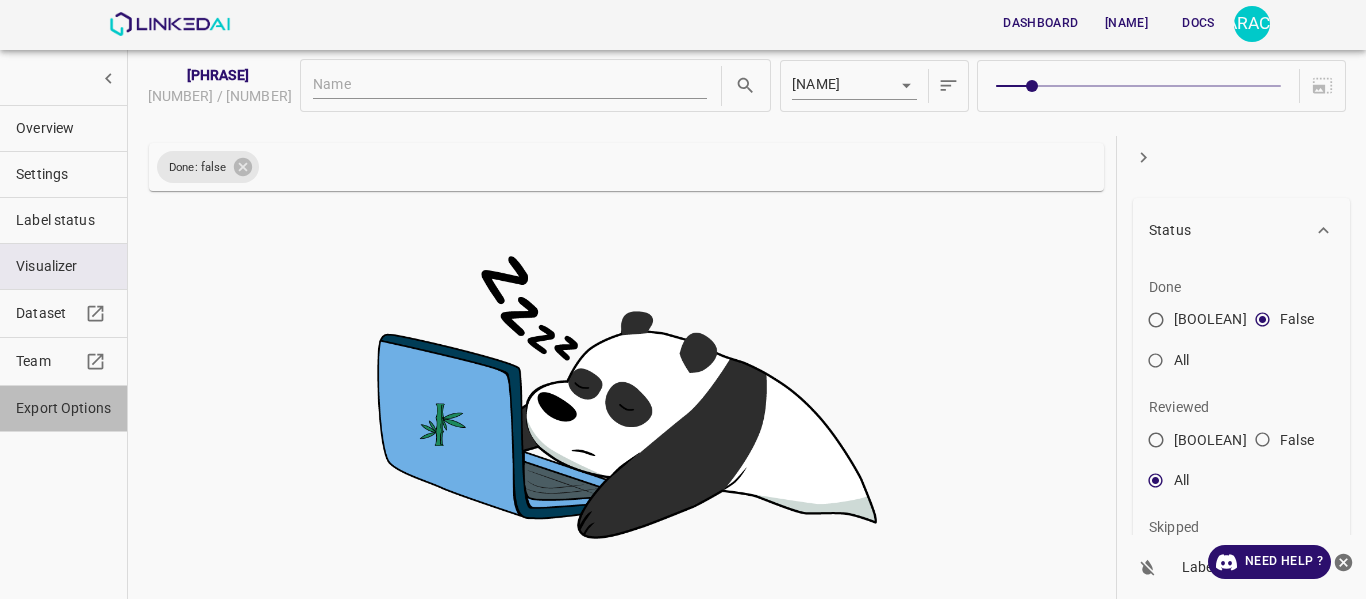 click on "Export Options" at bounding box center (63, 128) 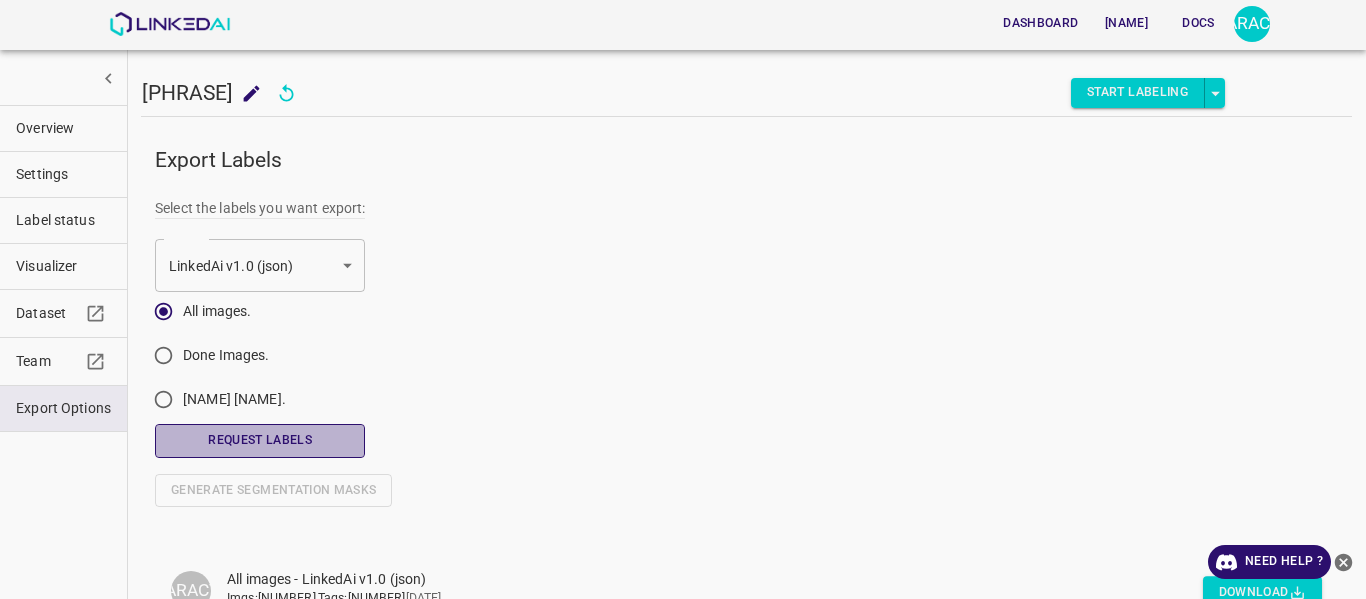 click on "Request Labels" at bounding box center [260, 440] 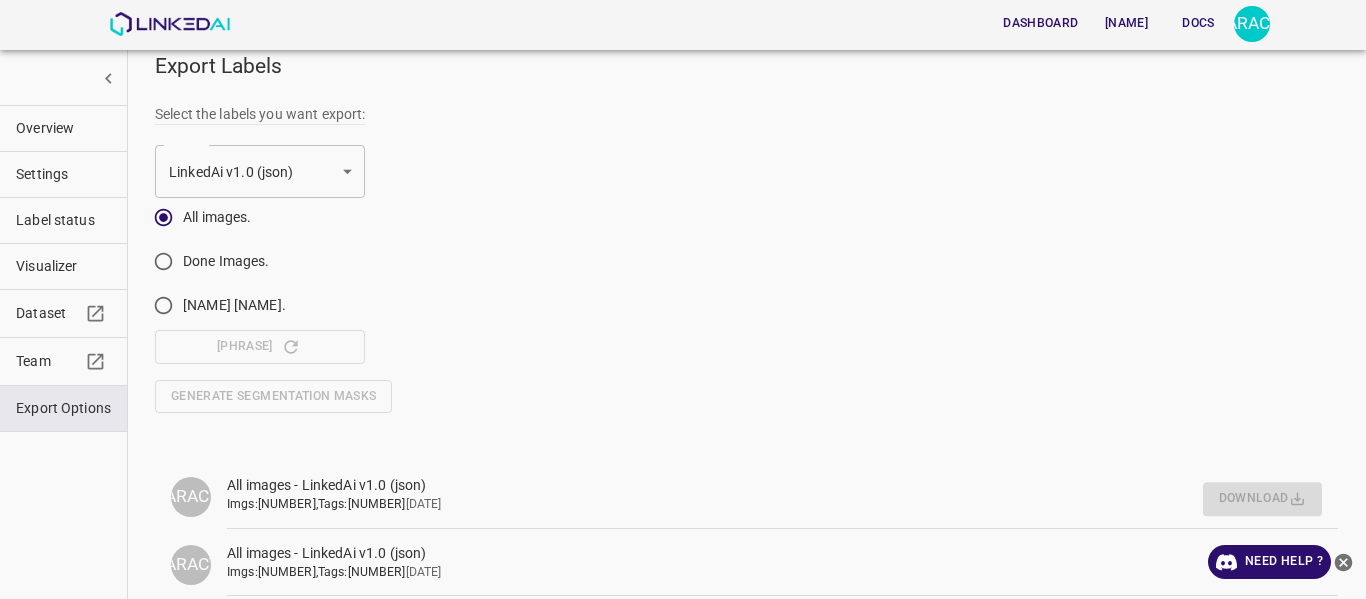 scroll, scrollTop: 119, scrollLeft: 0, axis: vertical 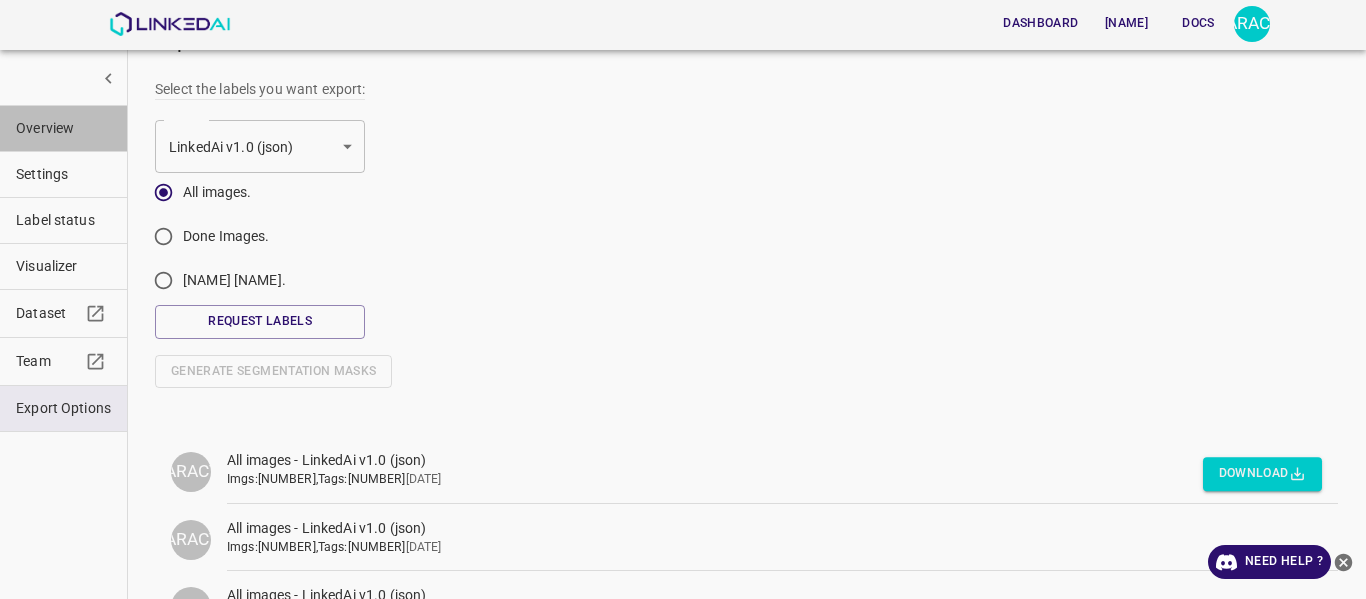 click on "Overview" at bounding box center [63, 128] 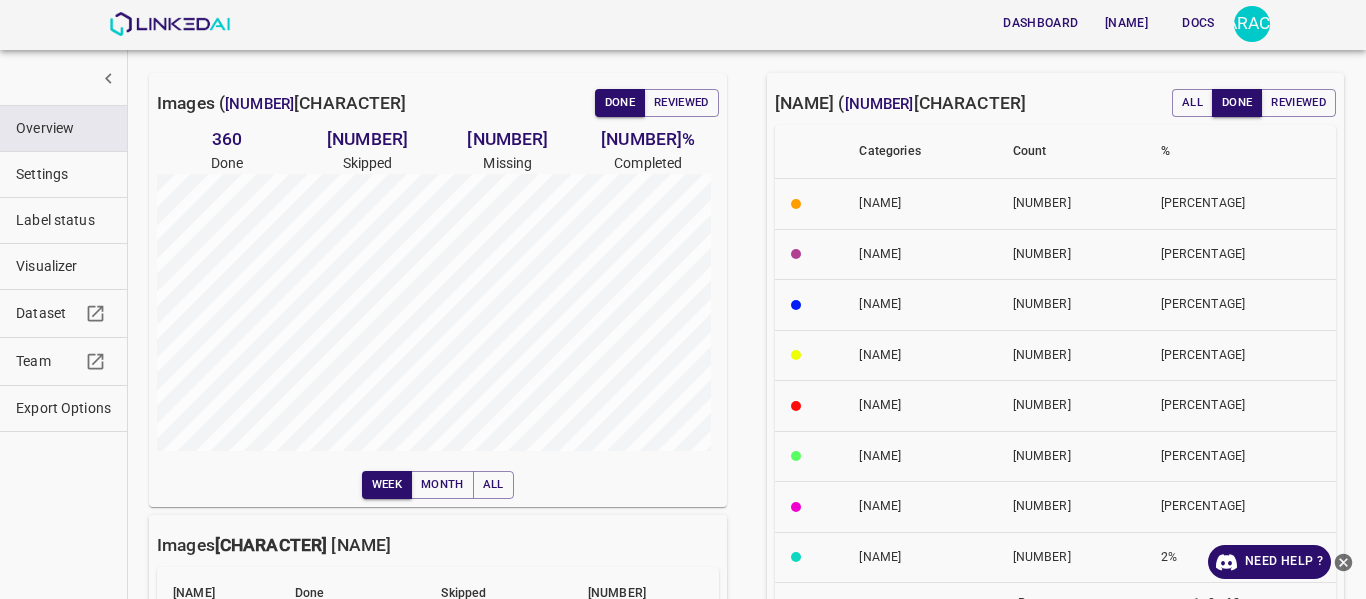 scroll, scrollTop: 0, scrollLeft: 0, axis: both 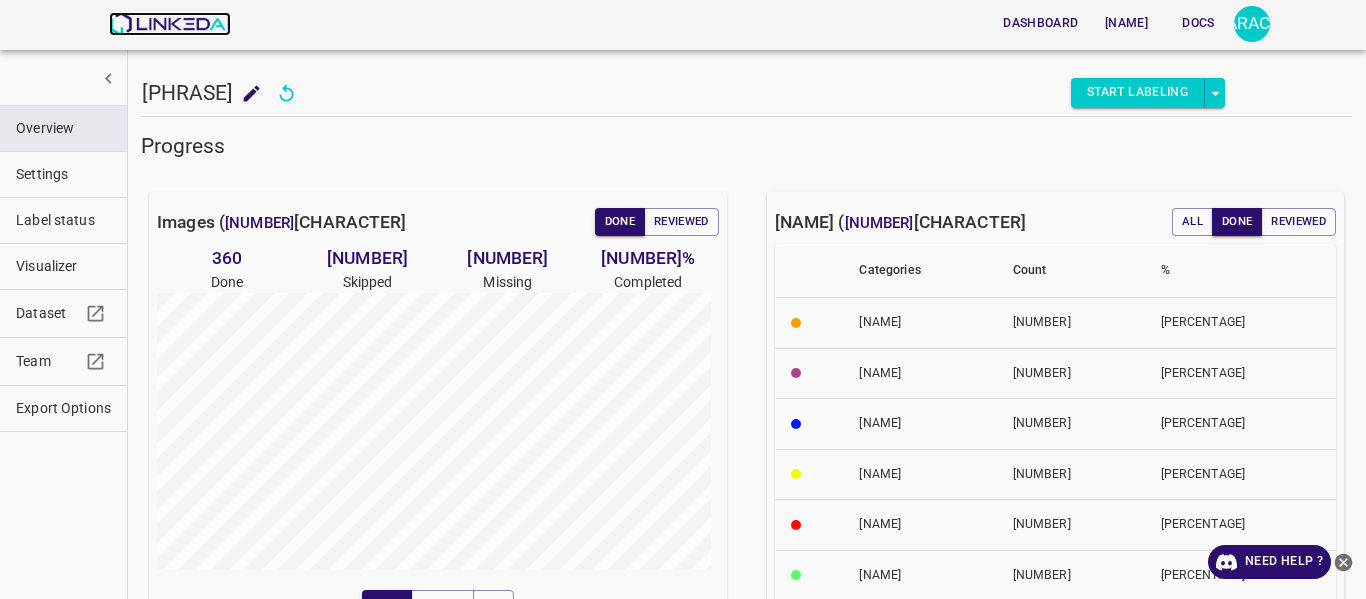 click at bounding box center [169, 24] 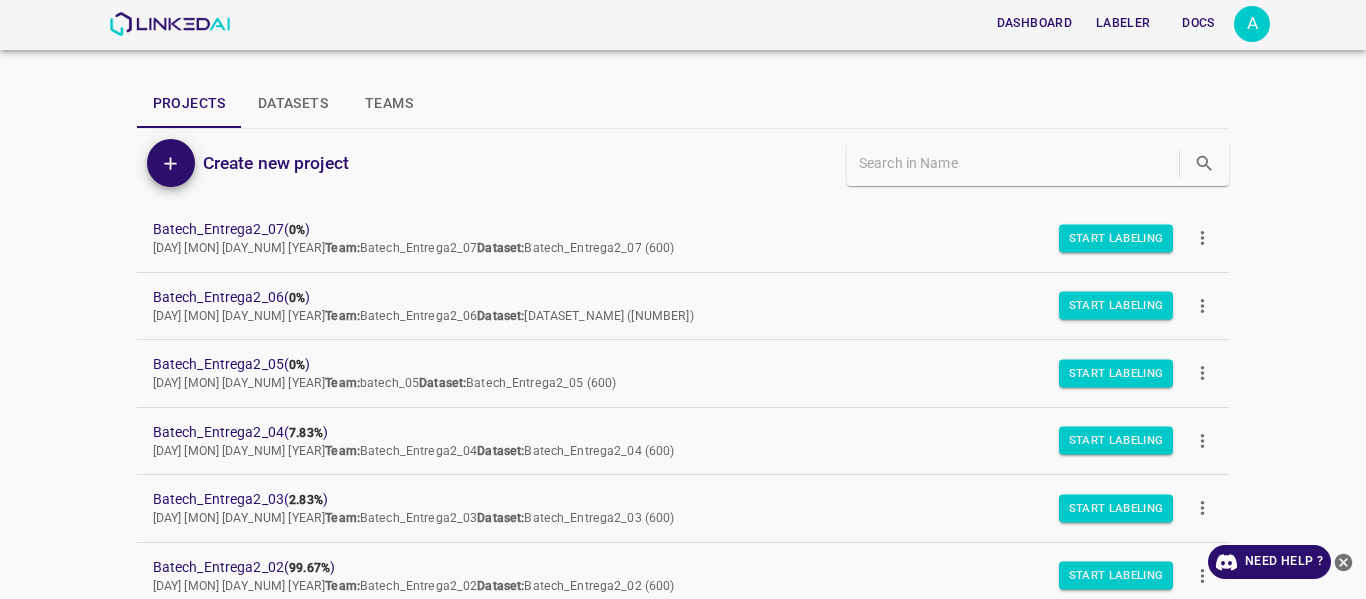 scroll, scrollTop: 0, scrollLeft: 0, axis: both 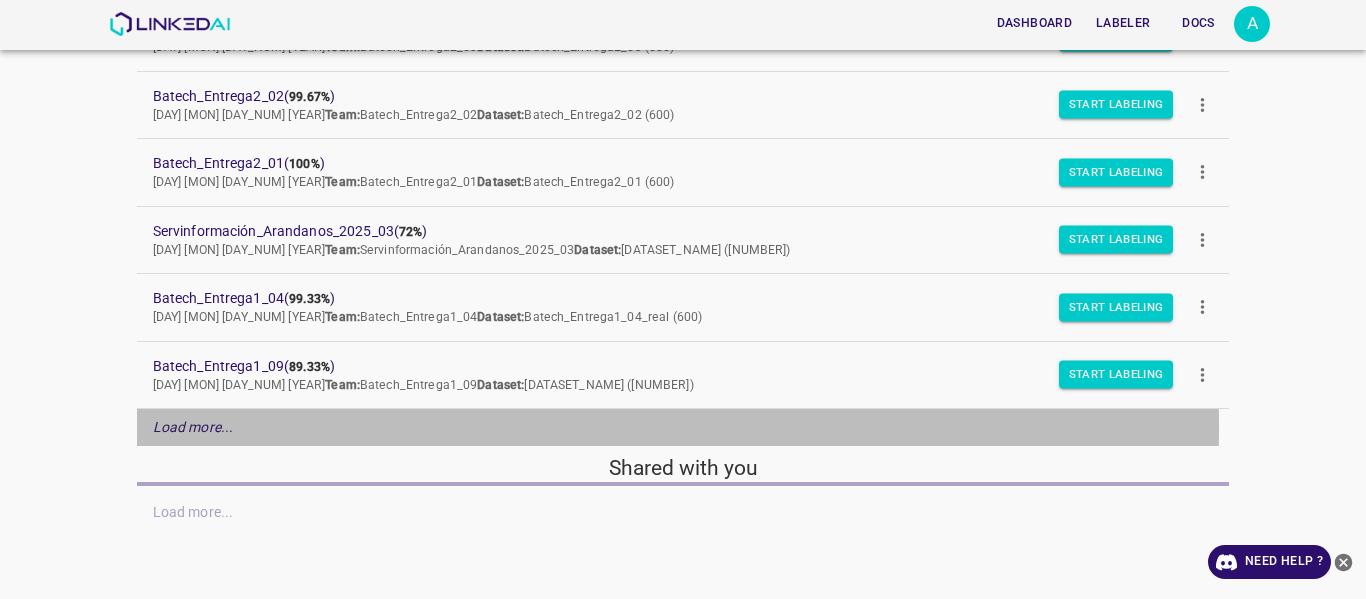 click on "Load more..." at bounding box center (193, 427) 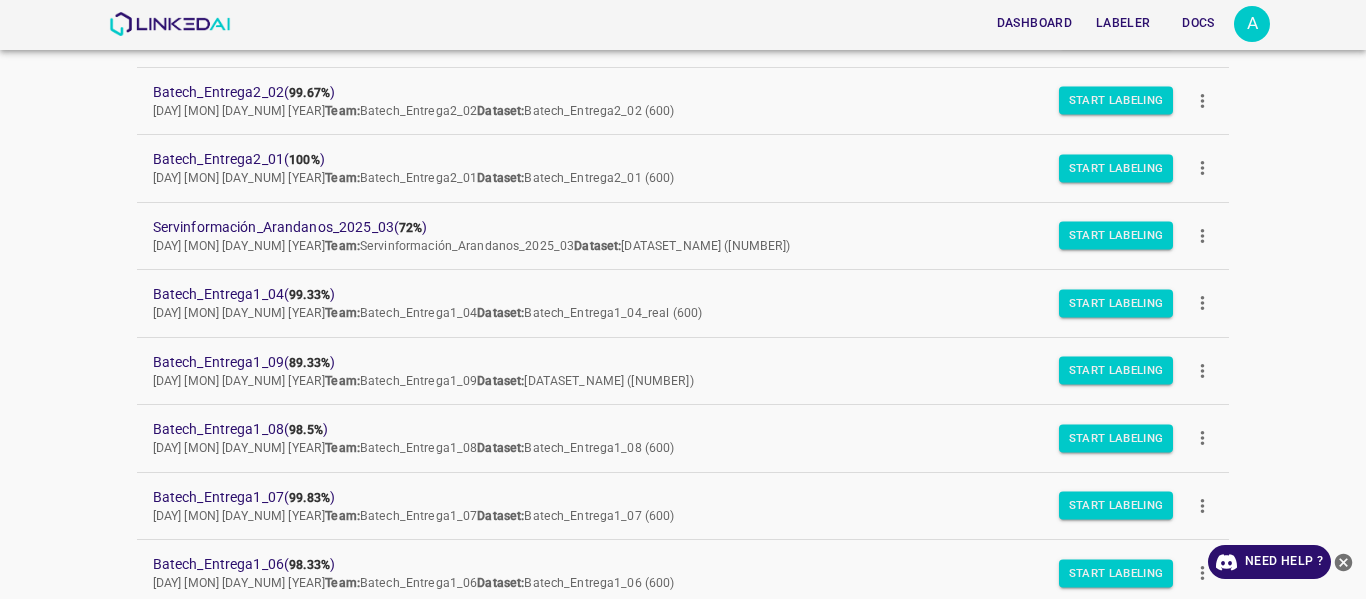 scroll, scrollTop: 471, scrollLeft: 0, axis: vertical 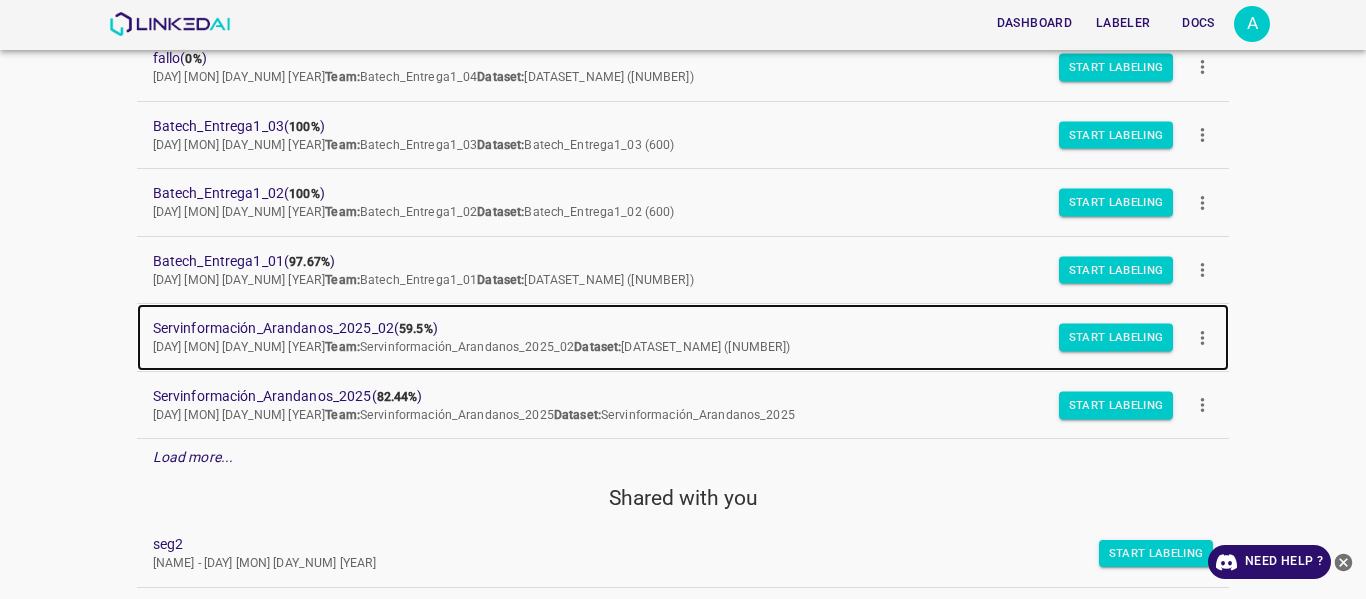 click on "Servinformación_Arandanos_2025_02  ( 59.5% )  Fri Jun 13 2025  Team:  Servinformación_Arandanos_2025_02  Dataset:  Servinformación_Arandanos_2025_02 (400)" at bounding box center (683, 337) 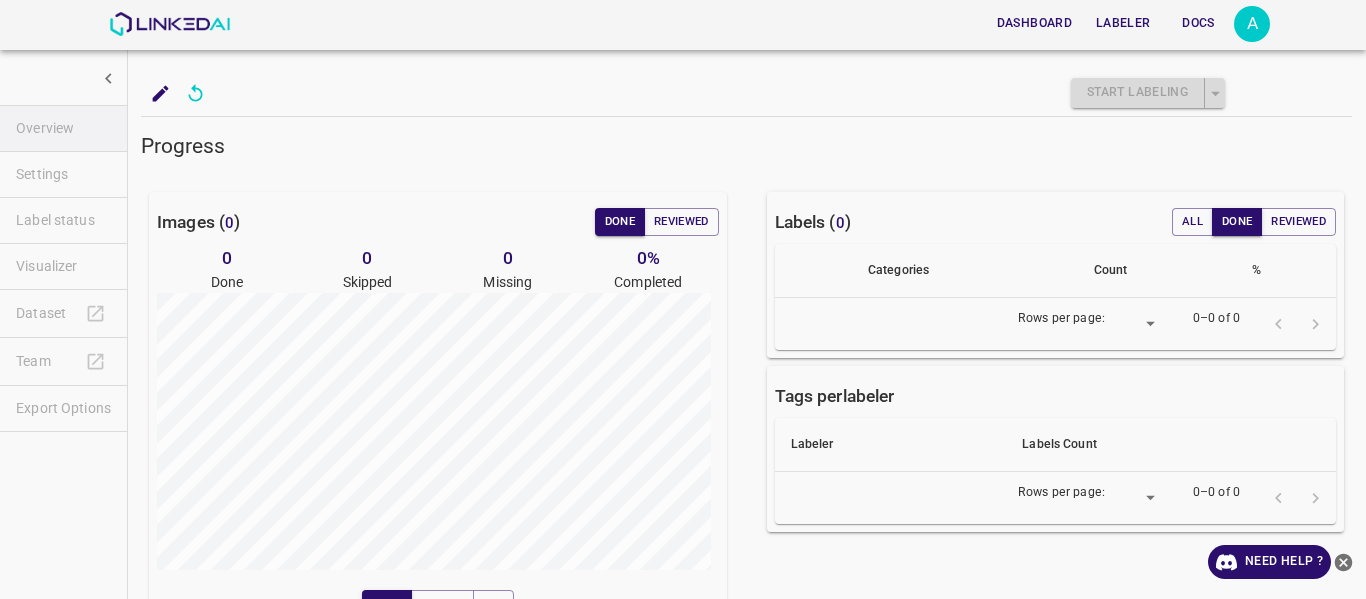 scroll, scrollTop: 0, scrollLeft: 0, axis: both 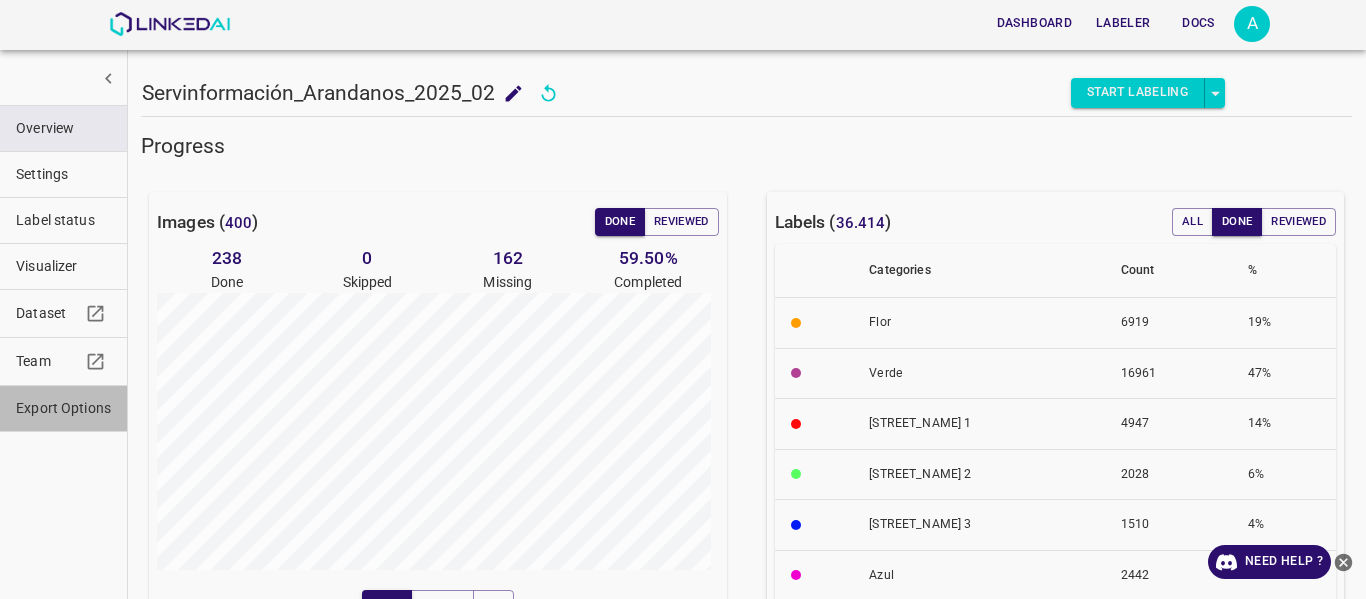 click on "Export Options" at bounding box center [63, 408] 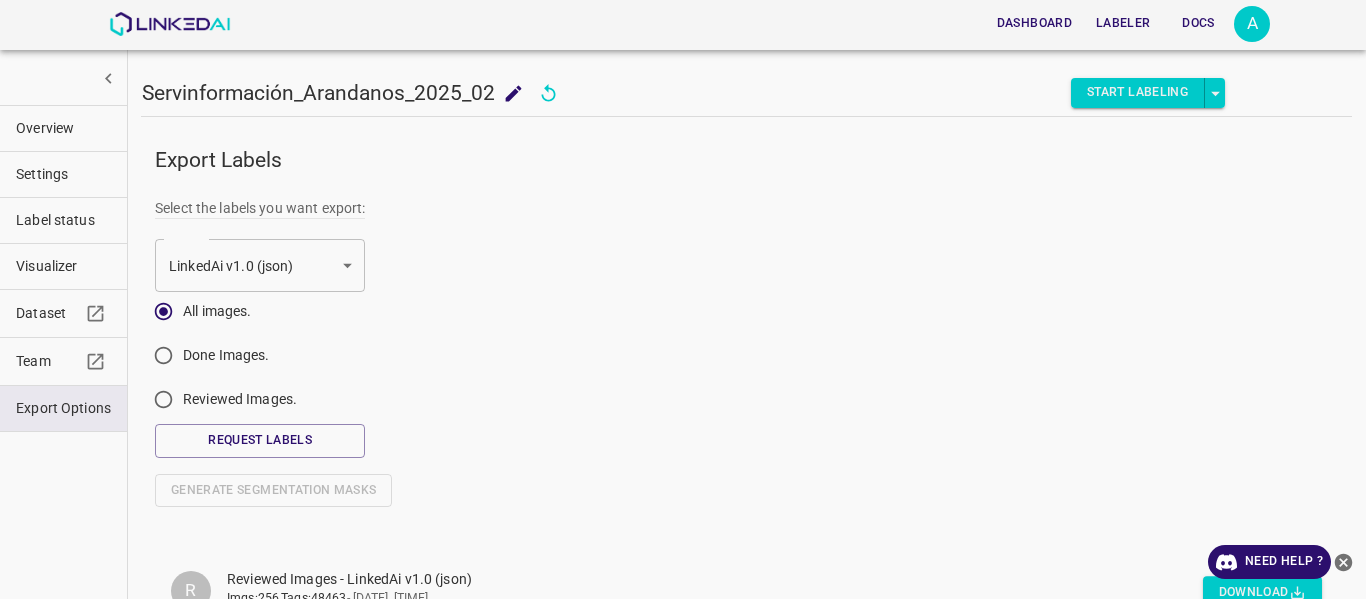 click on "Reviewed Images." at bounding box center [217, 311] 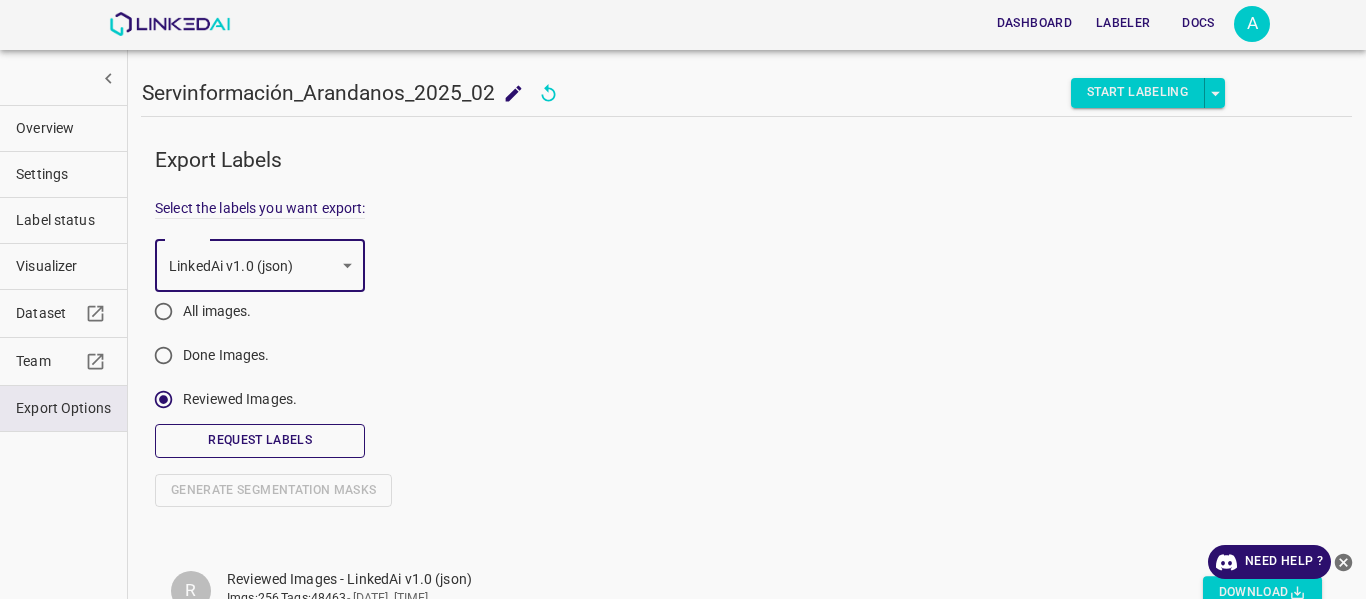click on "Request Labels" at bounding box center (260, 440) 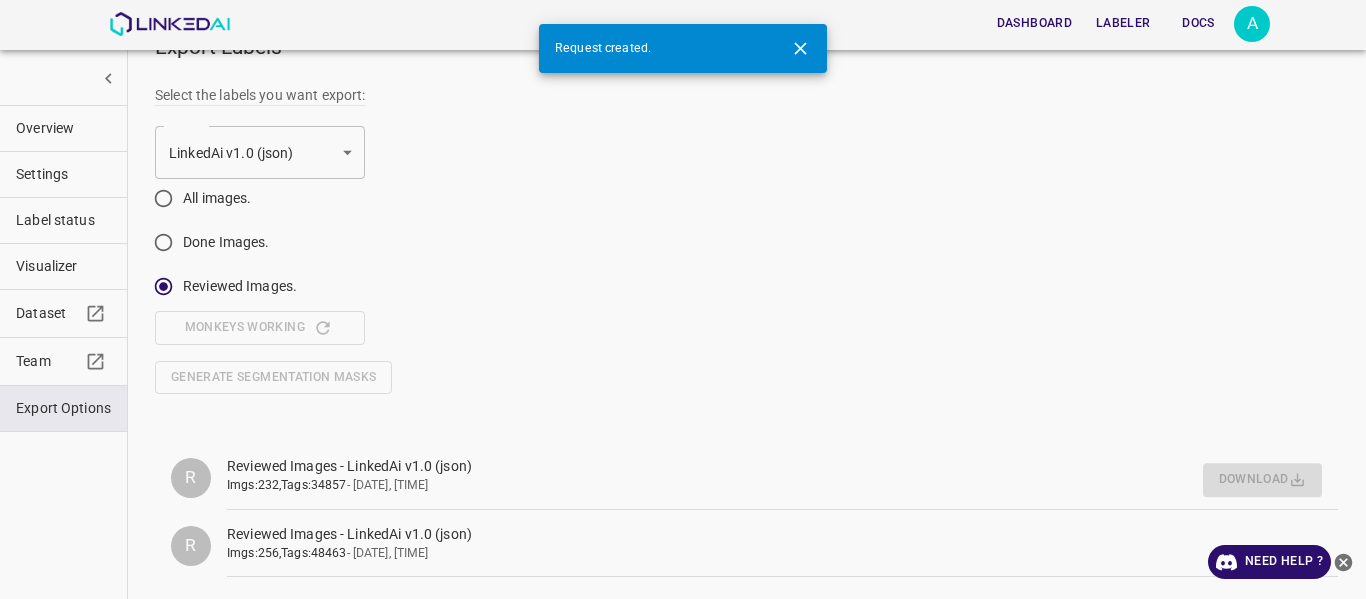 scroll, scrollTop: 112, scrollLeft: 0, axis: vertical 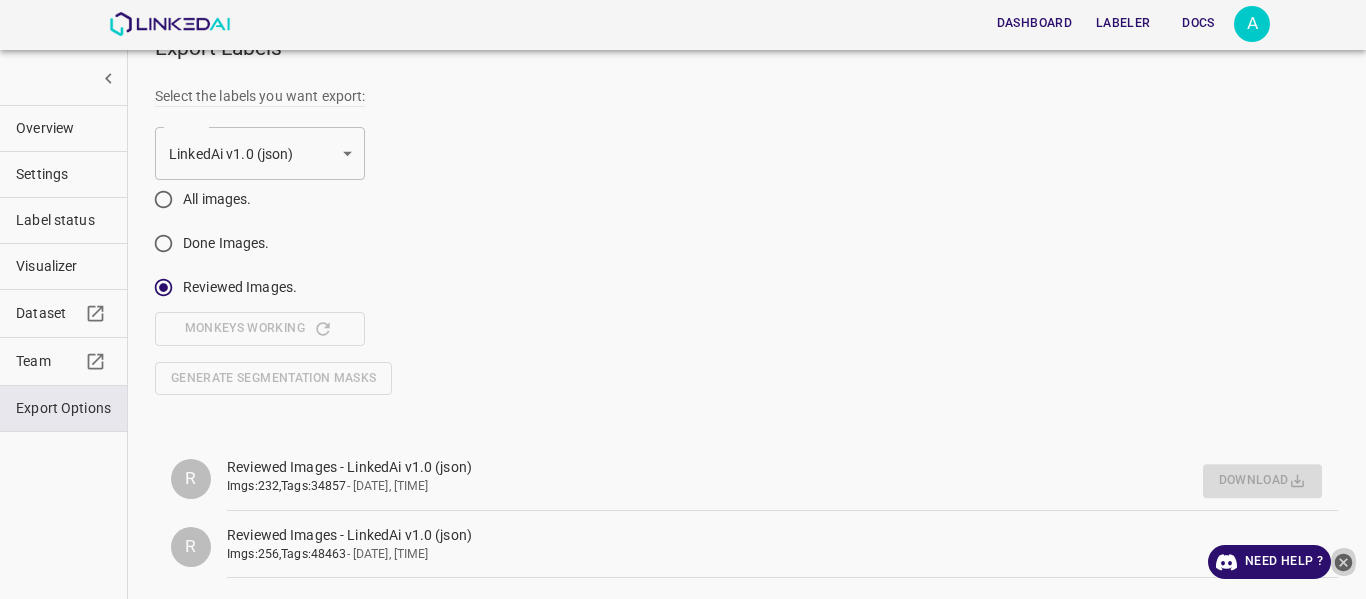 click at bounding box center (1343, 562) 